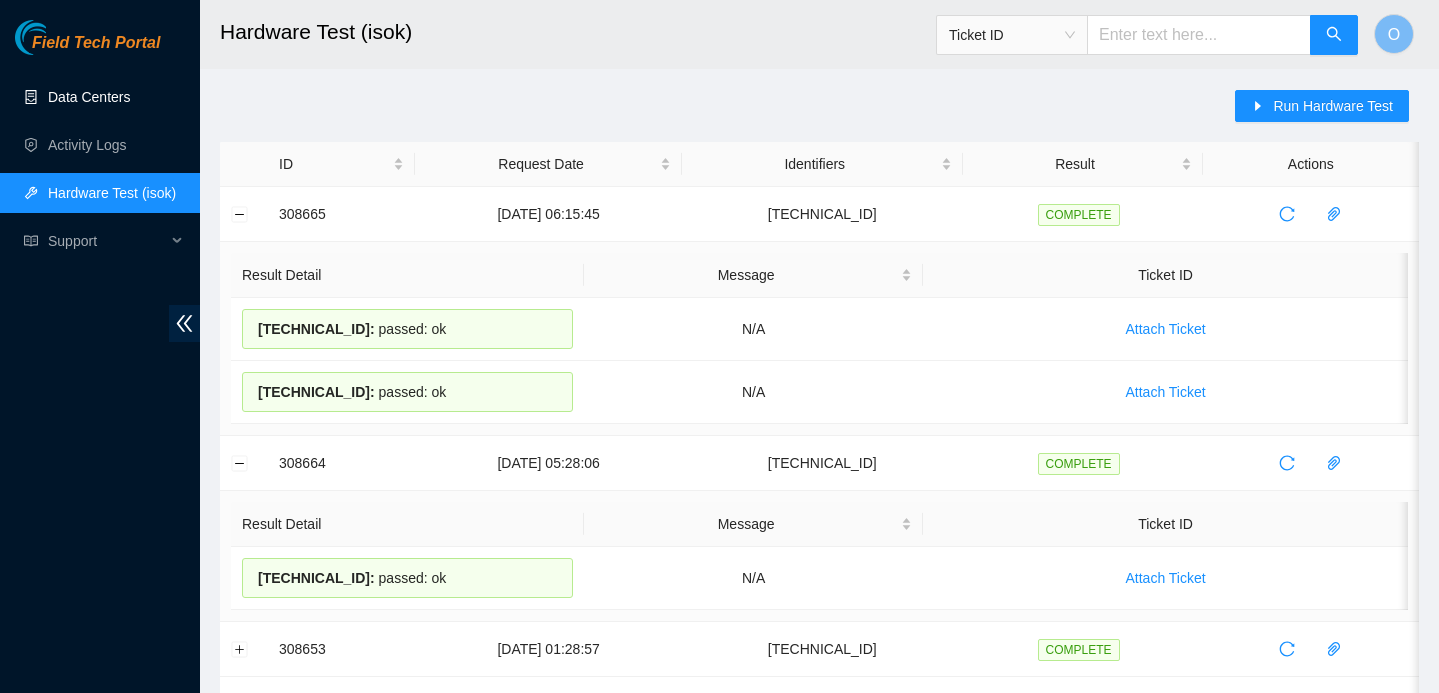 scroll, scrollTop: 0, scrollLeft: 0, axis: both 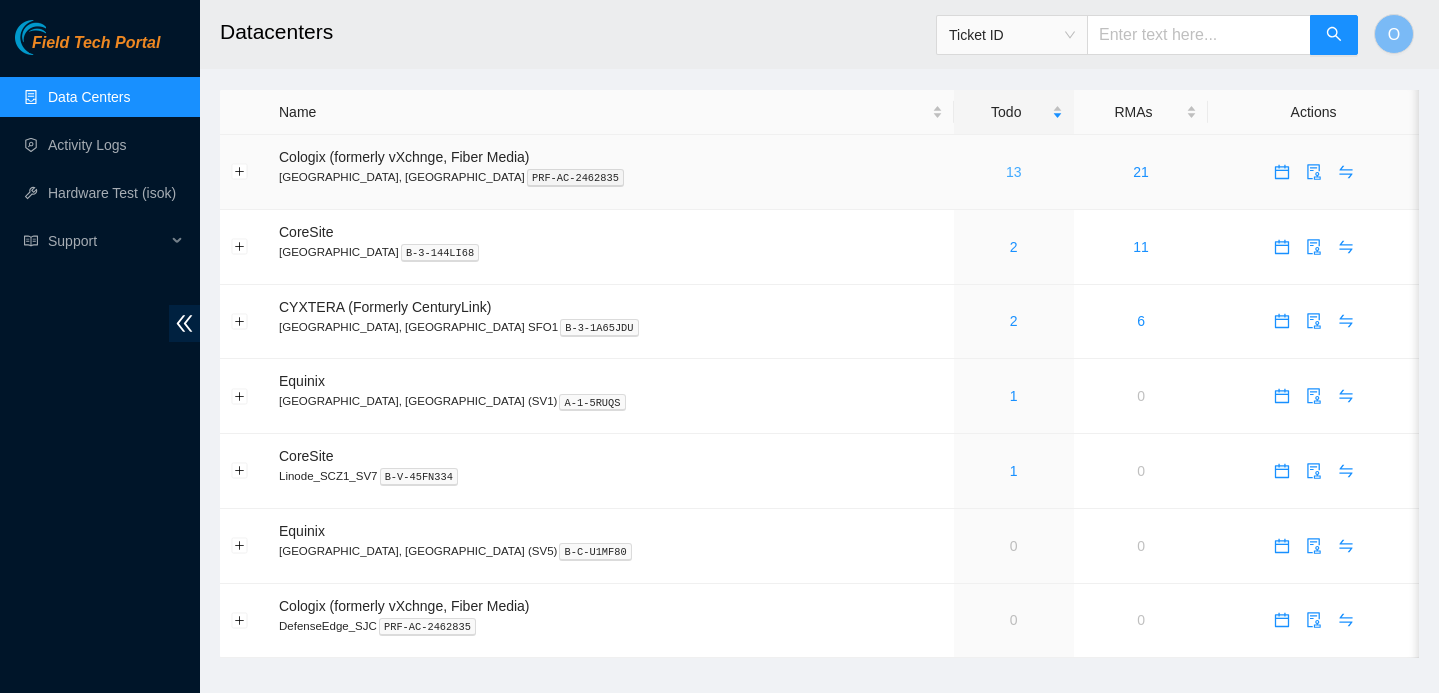 click on "13" at bounding box center [1014, 172] 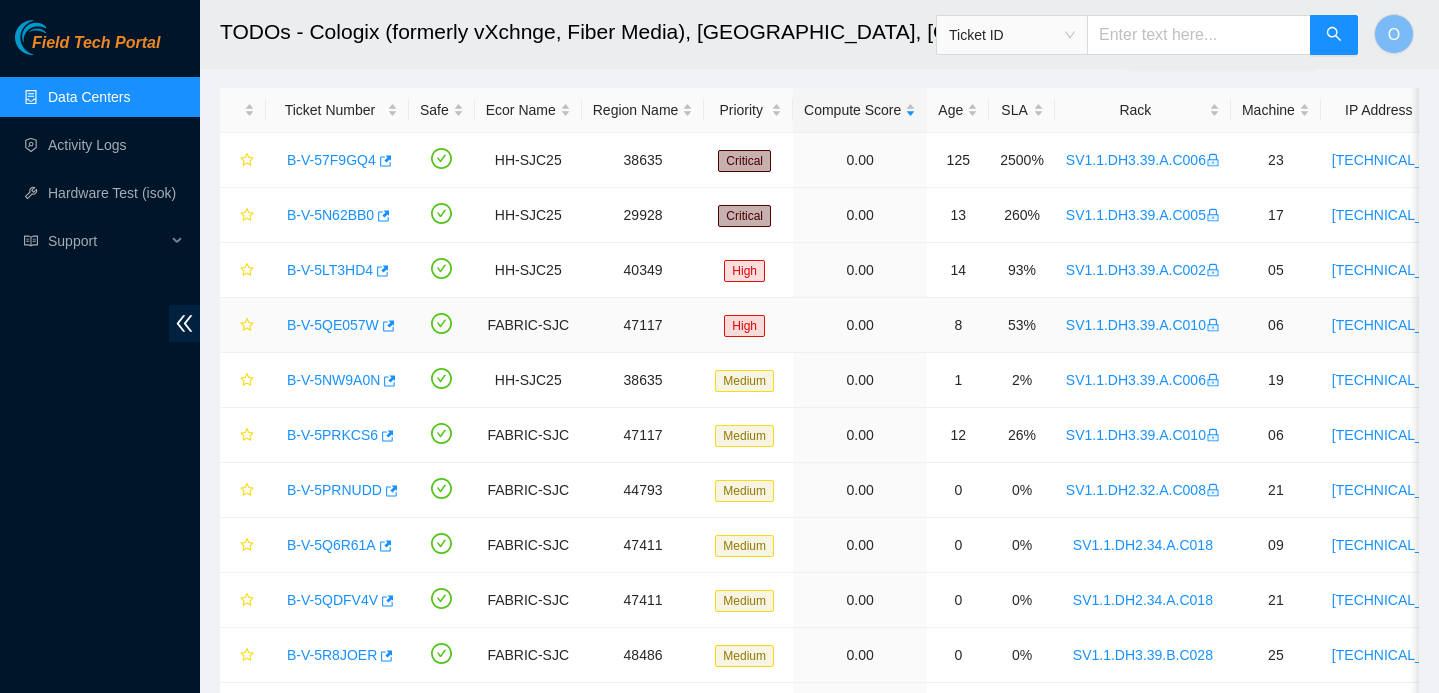 scroll, scrollTop: 120, scrollLeft: 0, axis: vertical 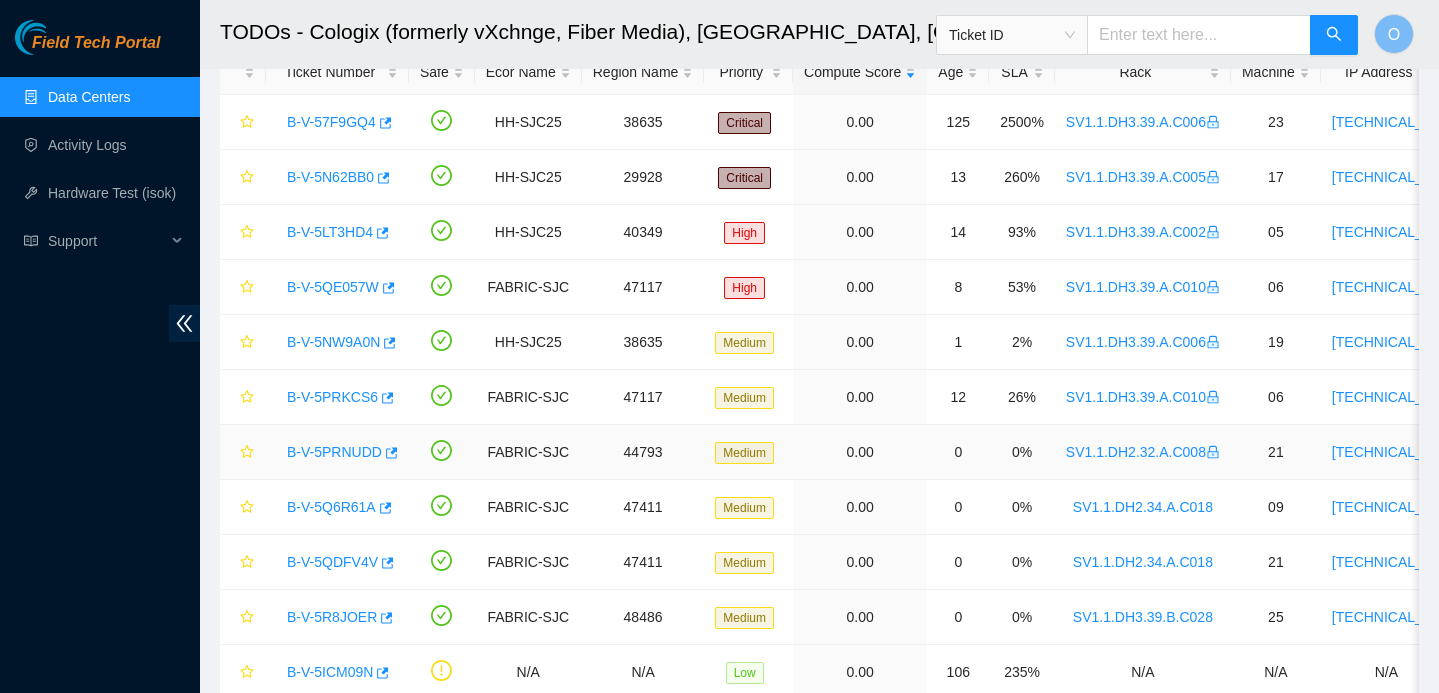 click on "B-V-5PRNUDD" at bounding box center [334, 452] 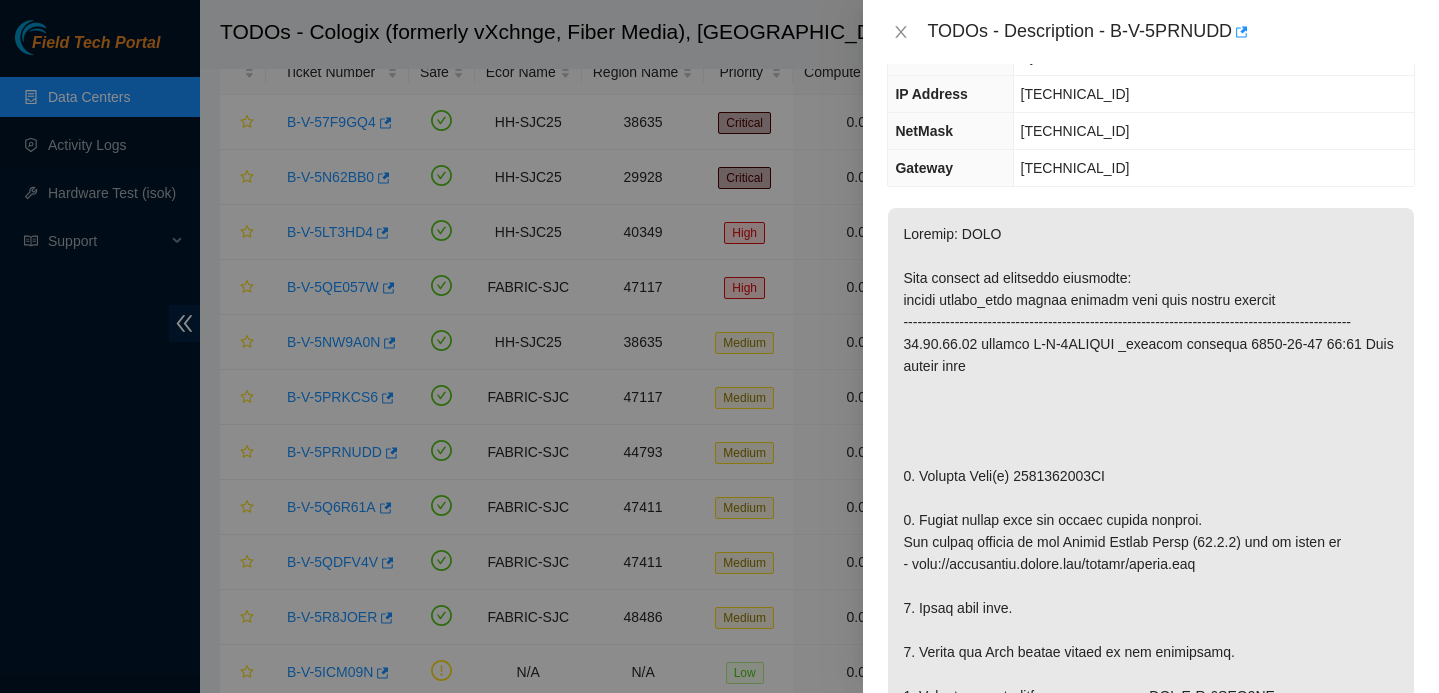 scroll, scrollTop: 241, scrollLeft: 0, axis: vertical 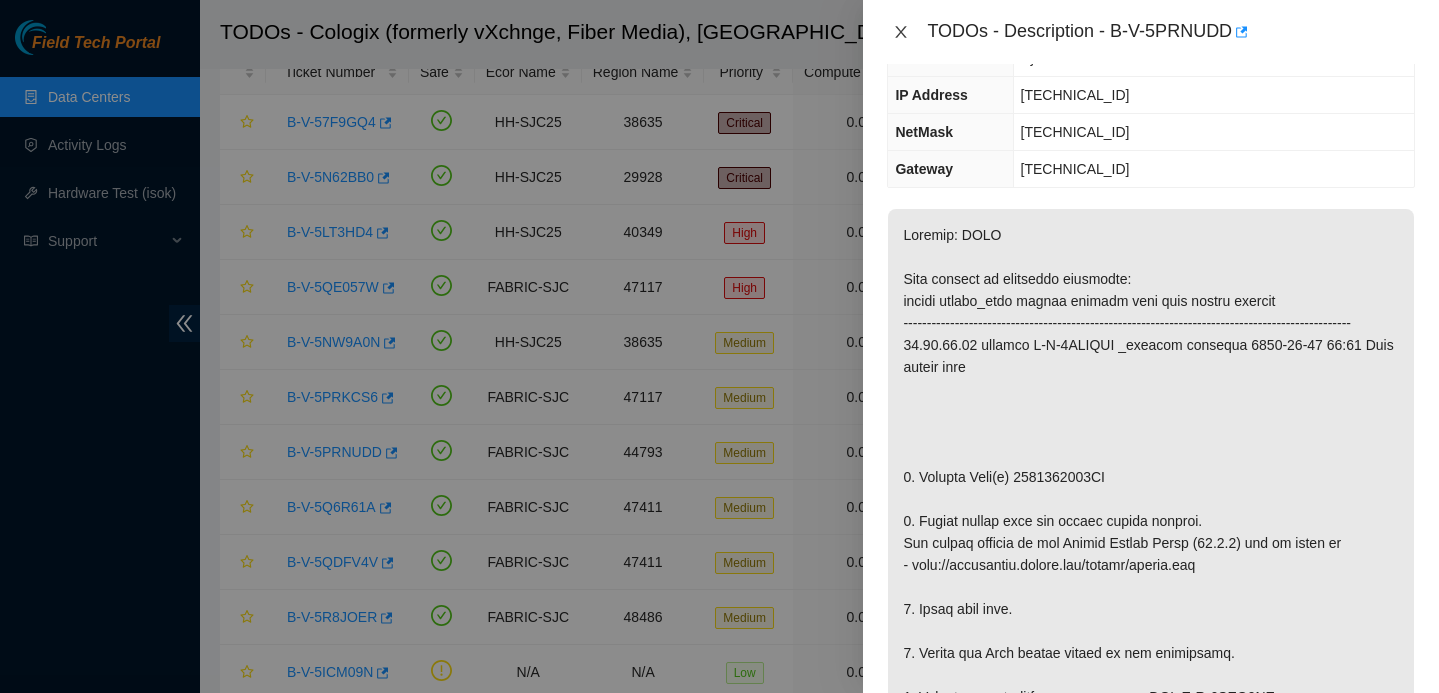 click 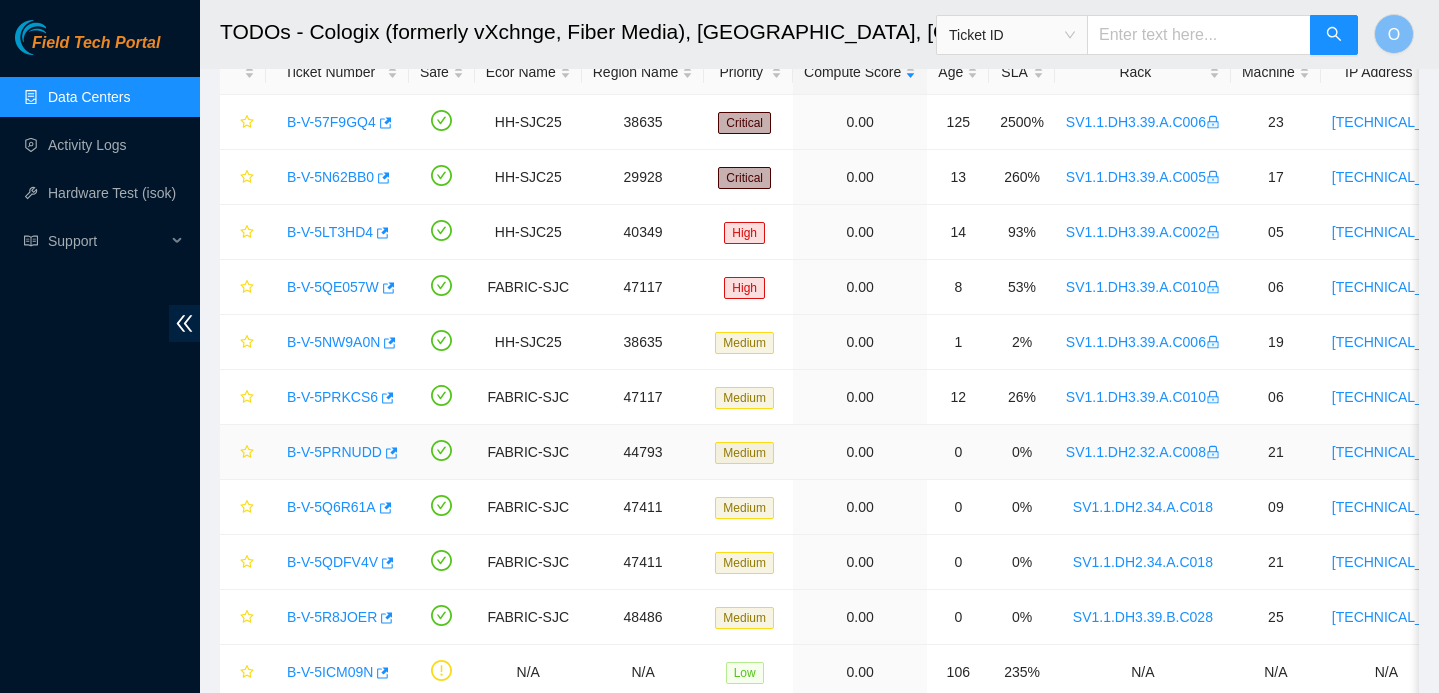 scroll, scrollTop: 307, scrollLeft: 0, axis: vertical 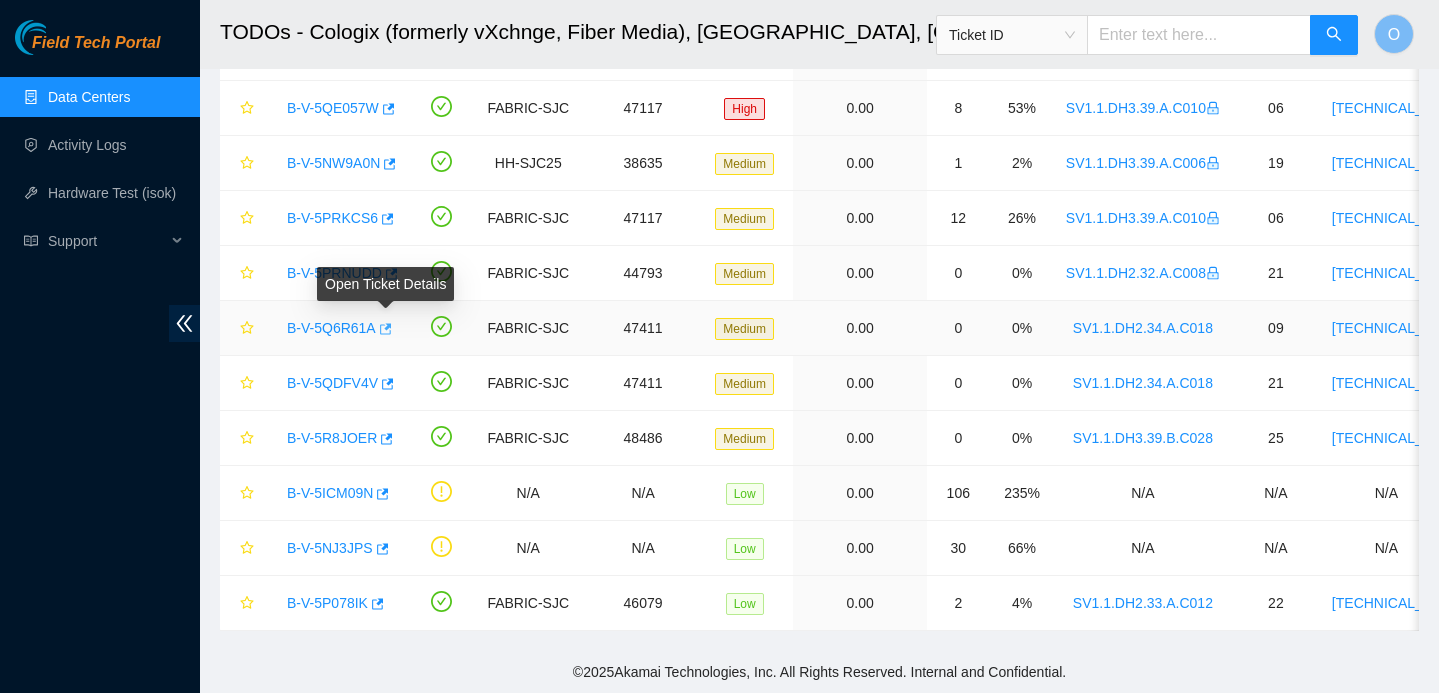 click 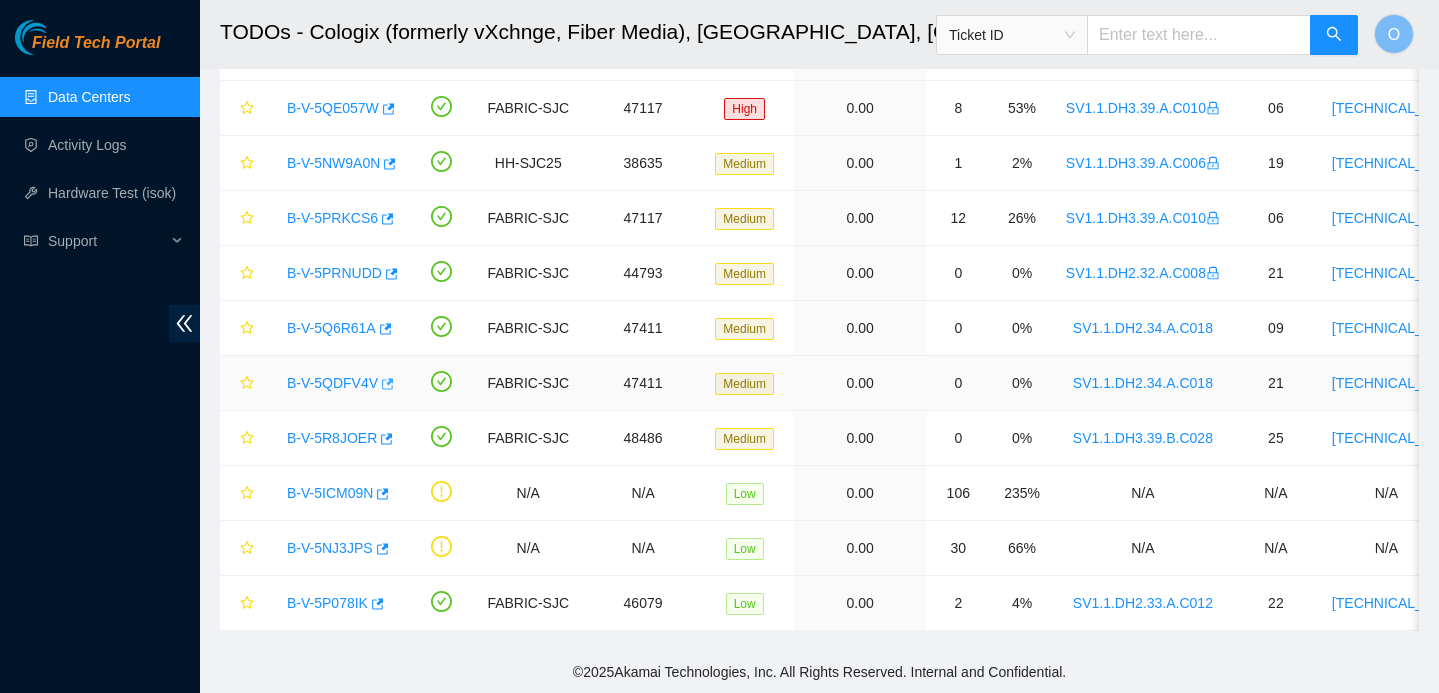 click at bounding box center (386, 384) 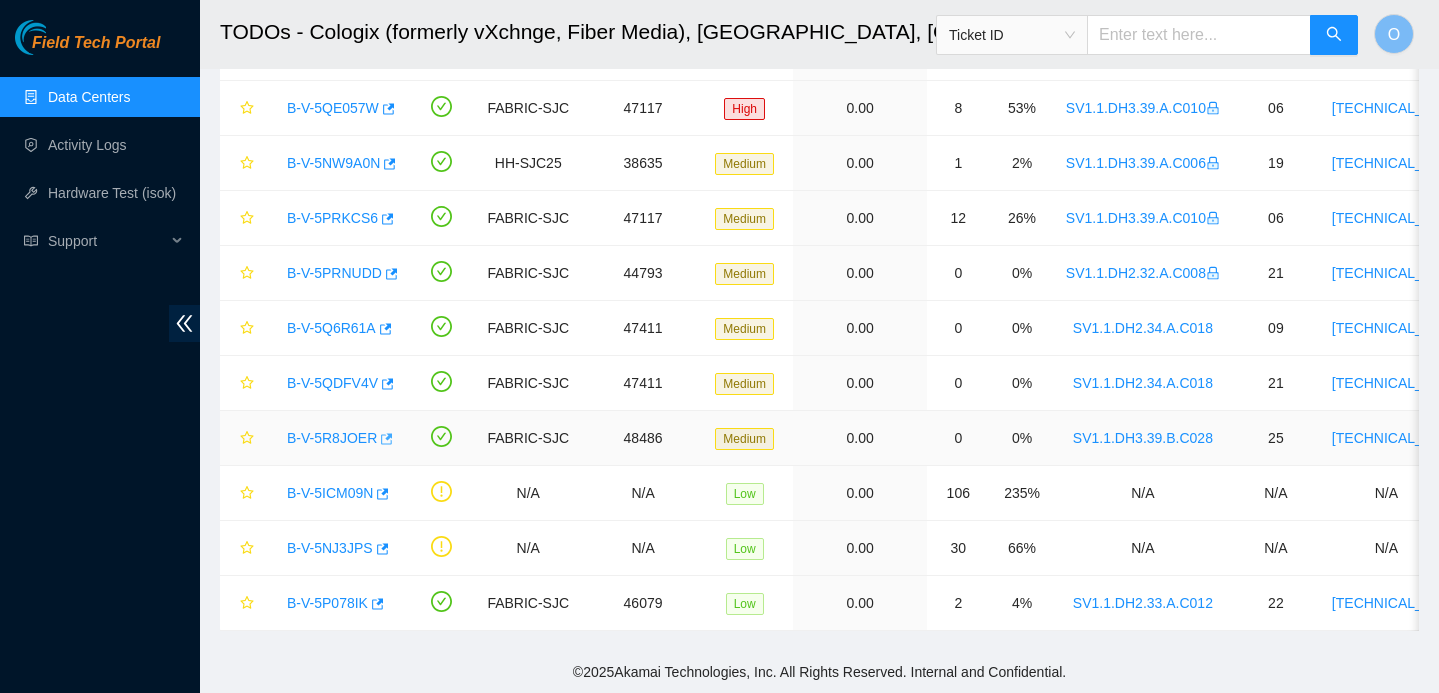 click 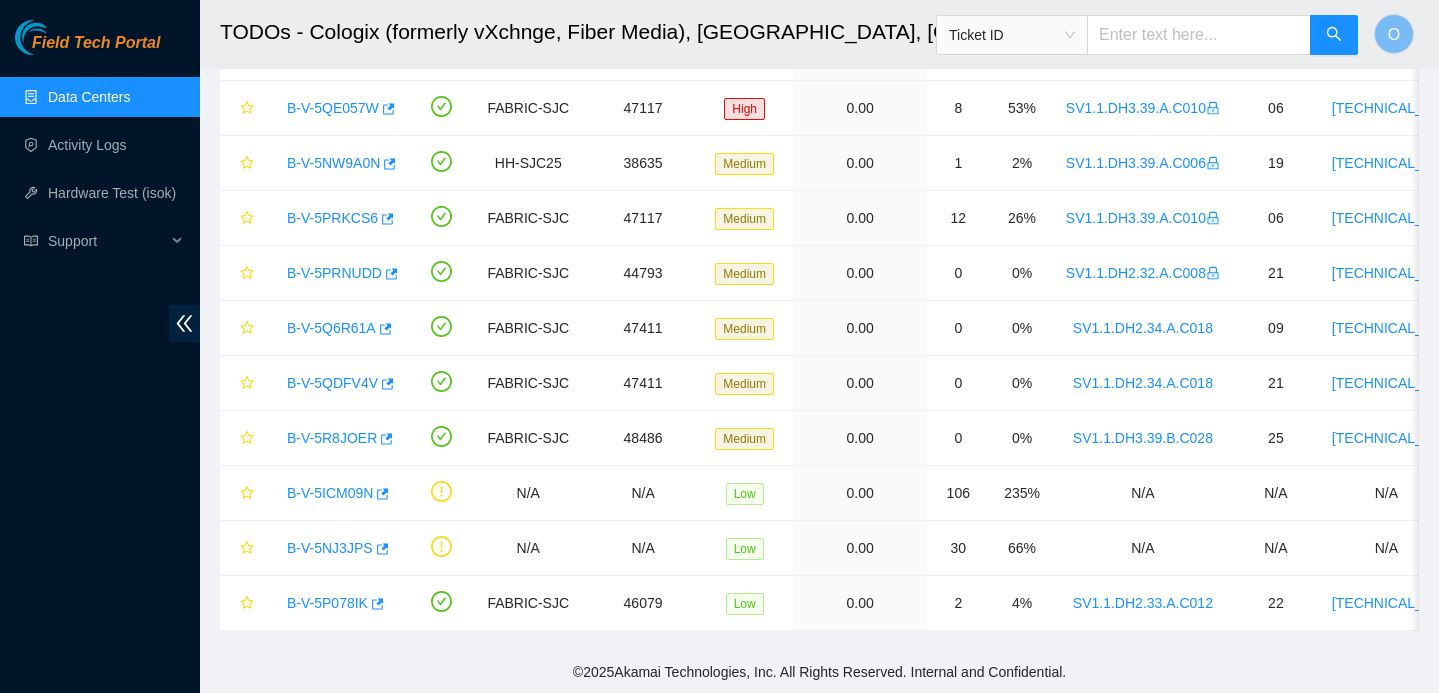click on "Data Centers" at bounding box center [89, 97] 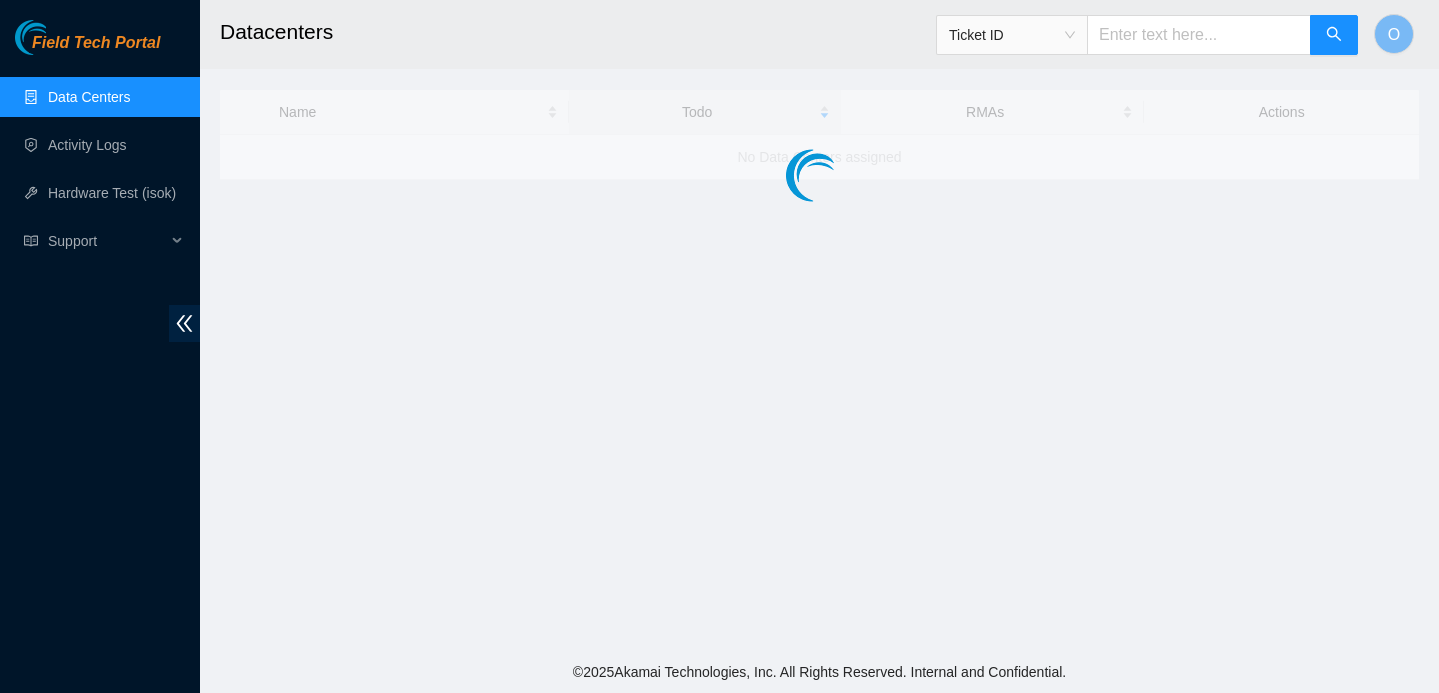 scroll, scrollTop: 0, scrollLeft: 0, axis: both 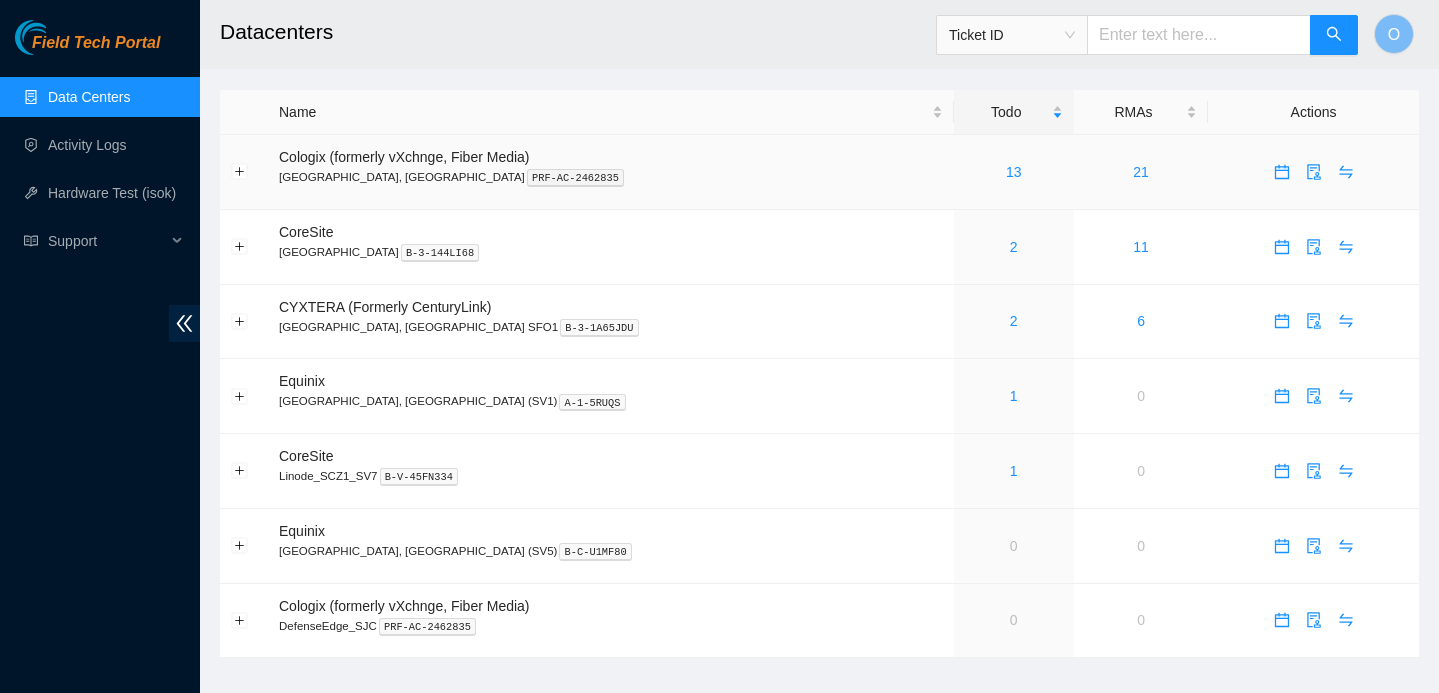 click on "13" at bounding box center (1014, 172) 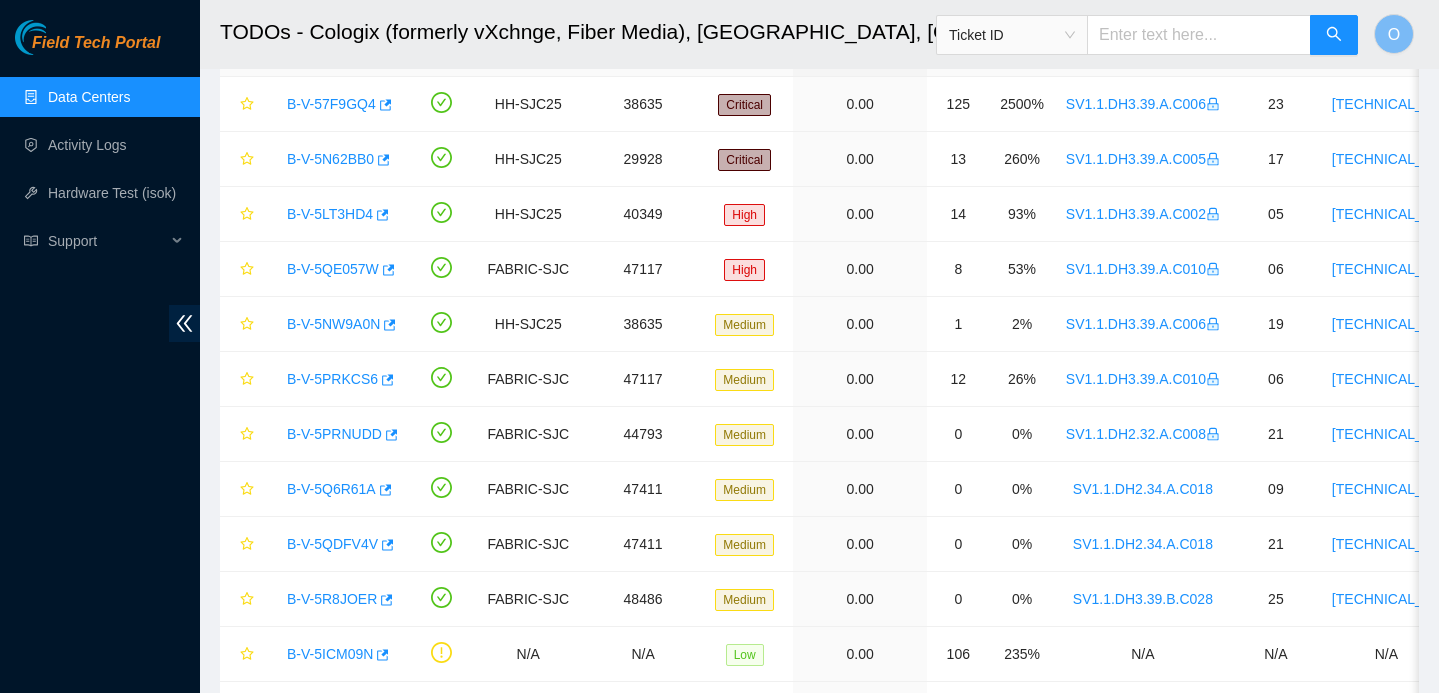 scroll, scrollTop: 299, scrollLeft: 0, axis: vertical 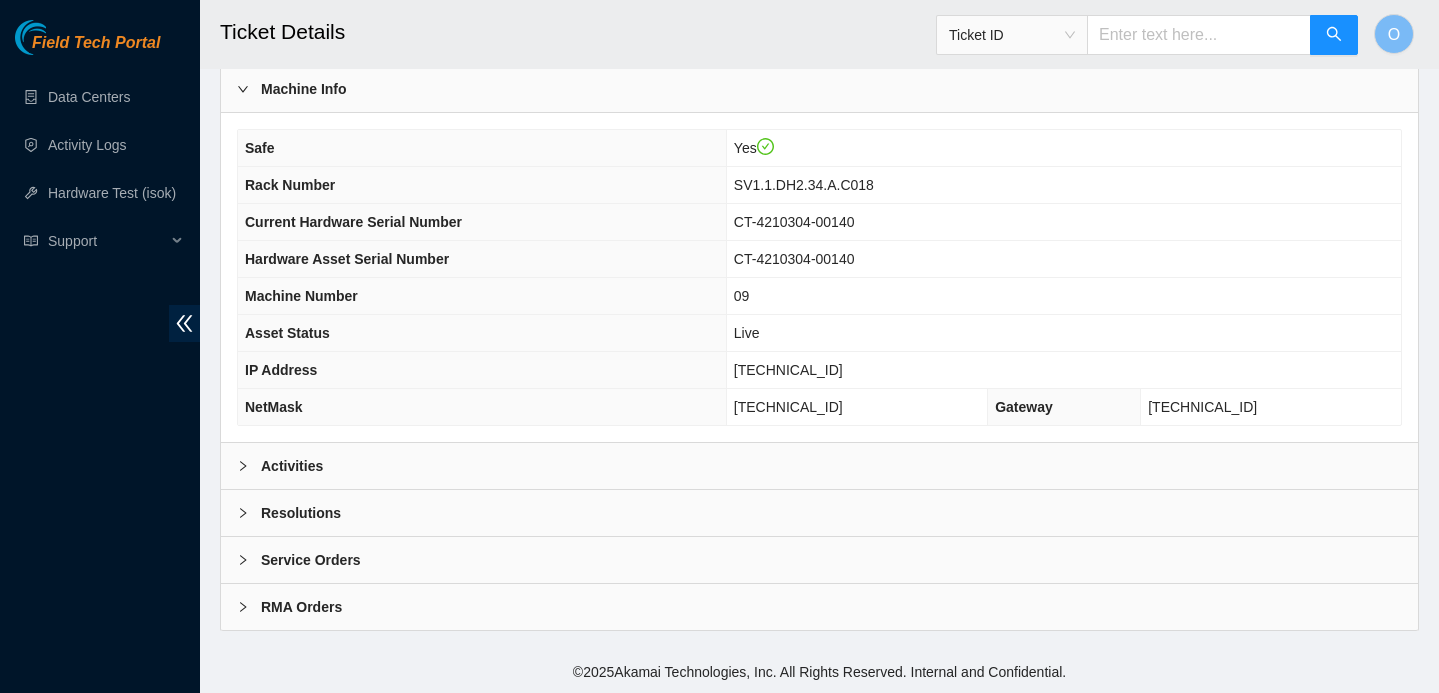 click on "Activities" at bounding box center [819, 466] 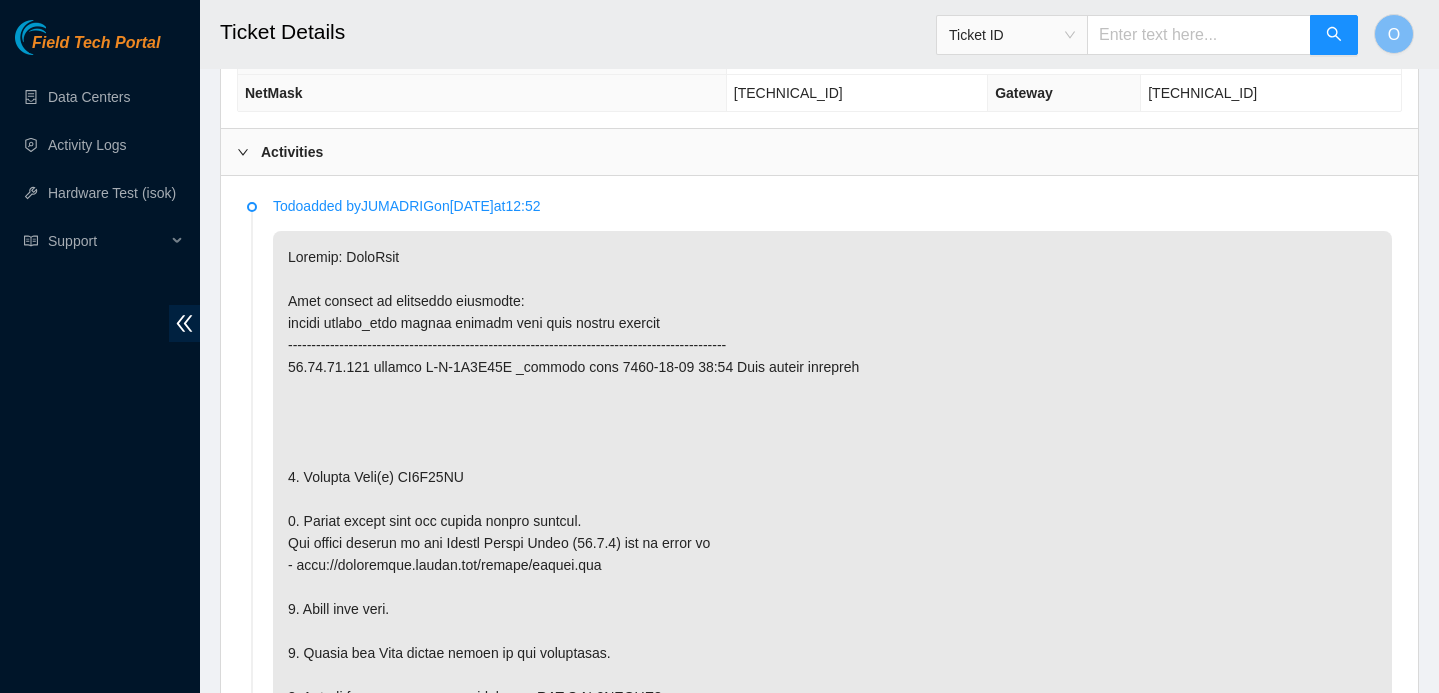 scroll, scrollTop: 910, scrollLeft: 0, axis: vertical 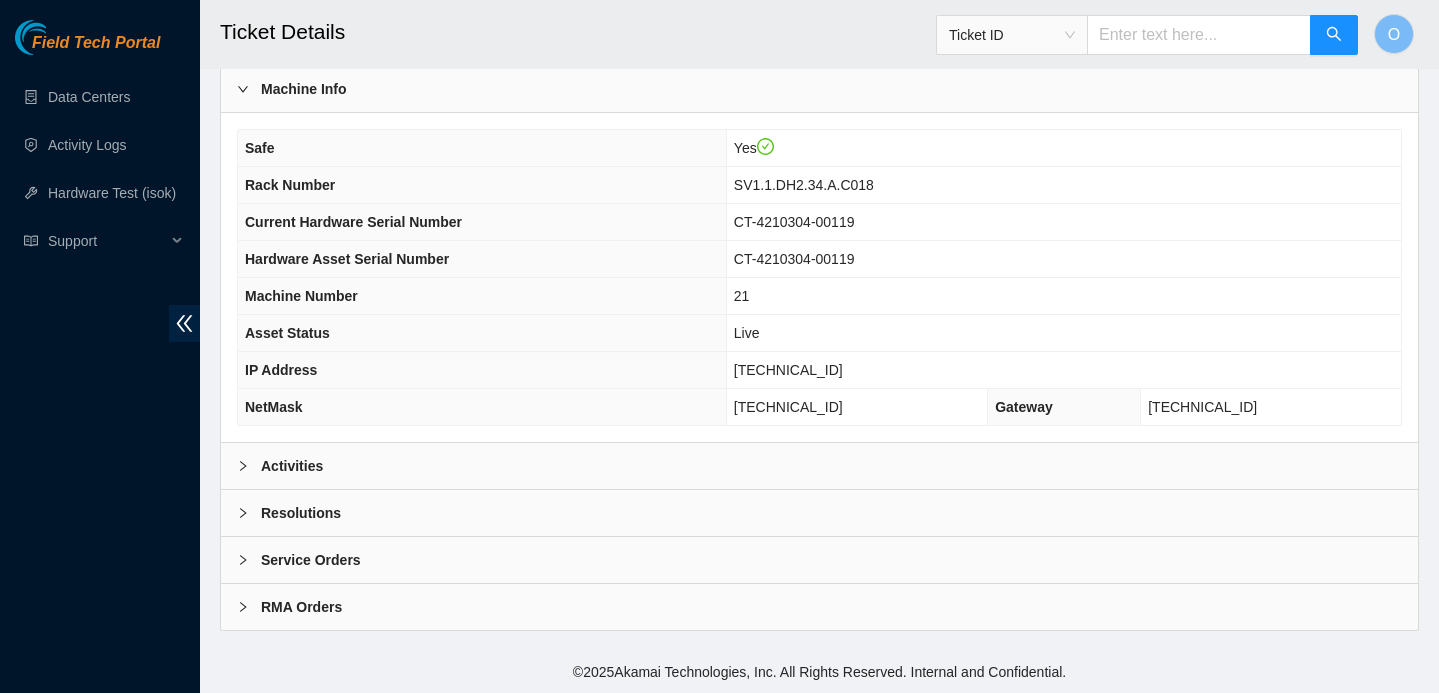 click on "Activities" at bounding box center [819, 466] 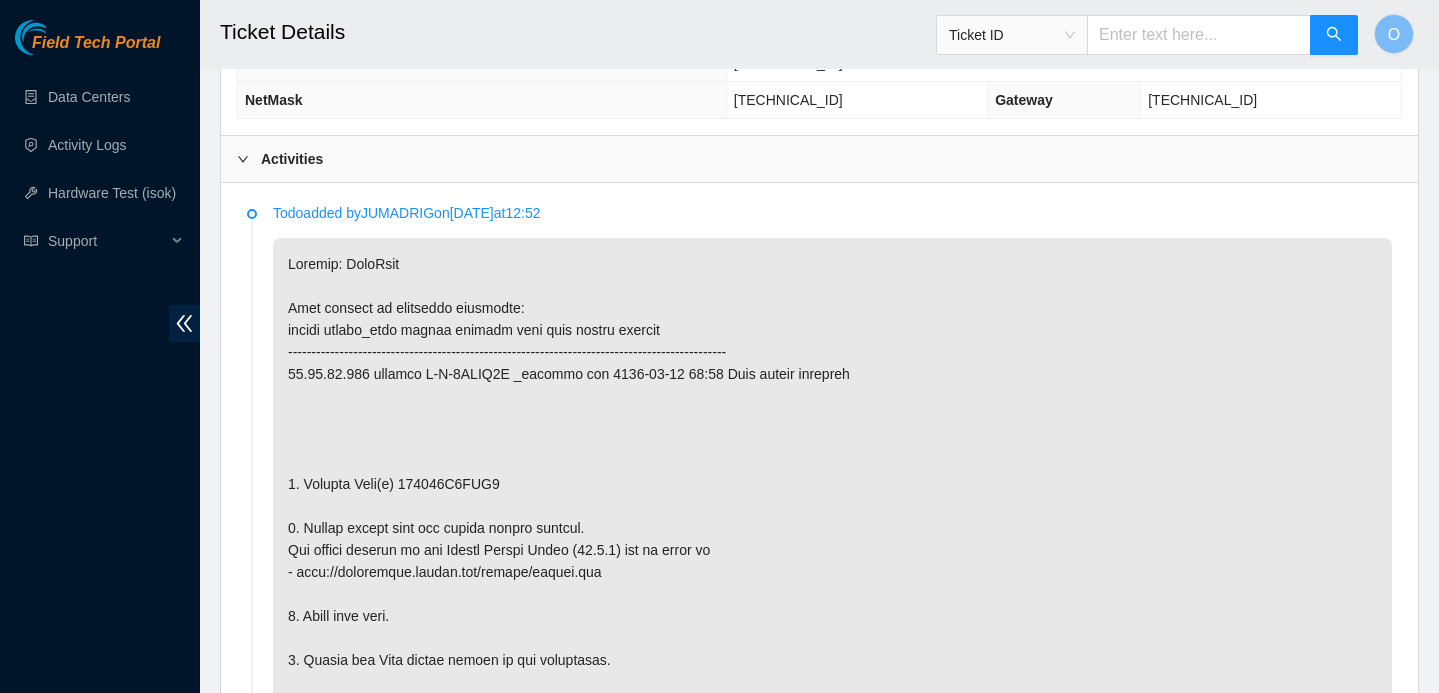 scroll, scrollTop: 918, scrollLeft: 0, axis: vertical 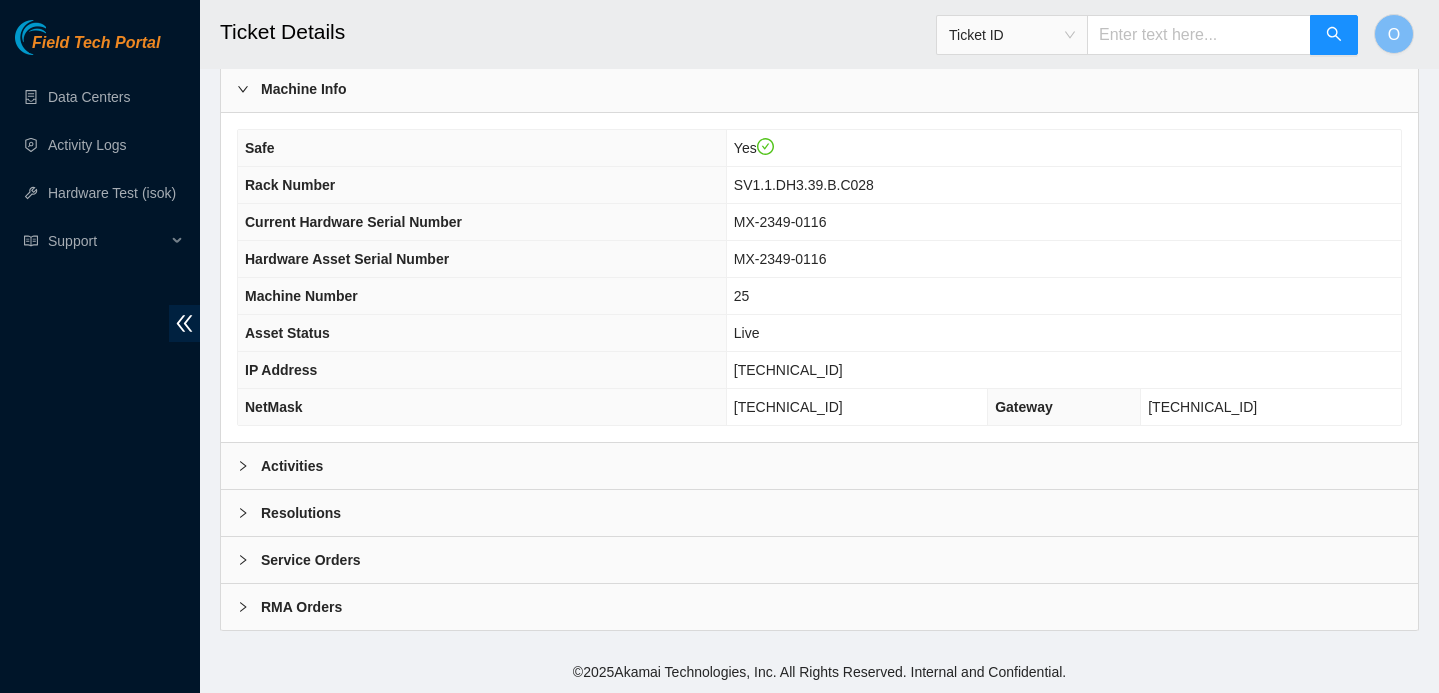 click on "Activities" at bounding box center (819, 466) 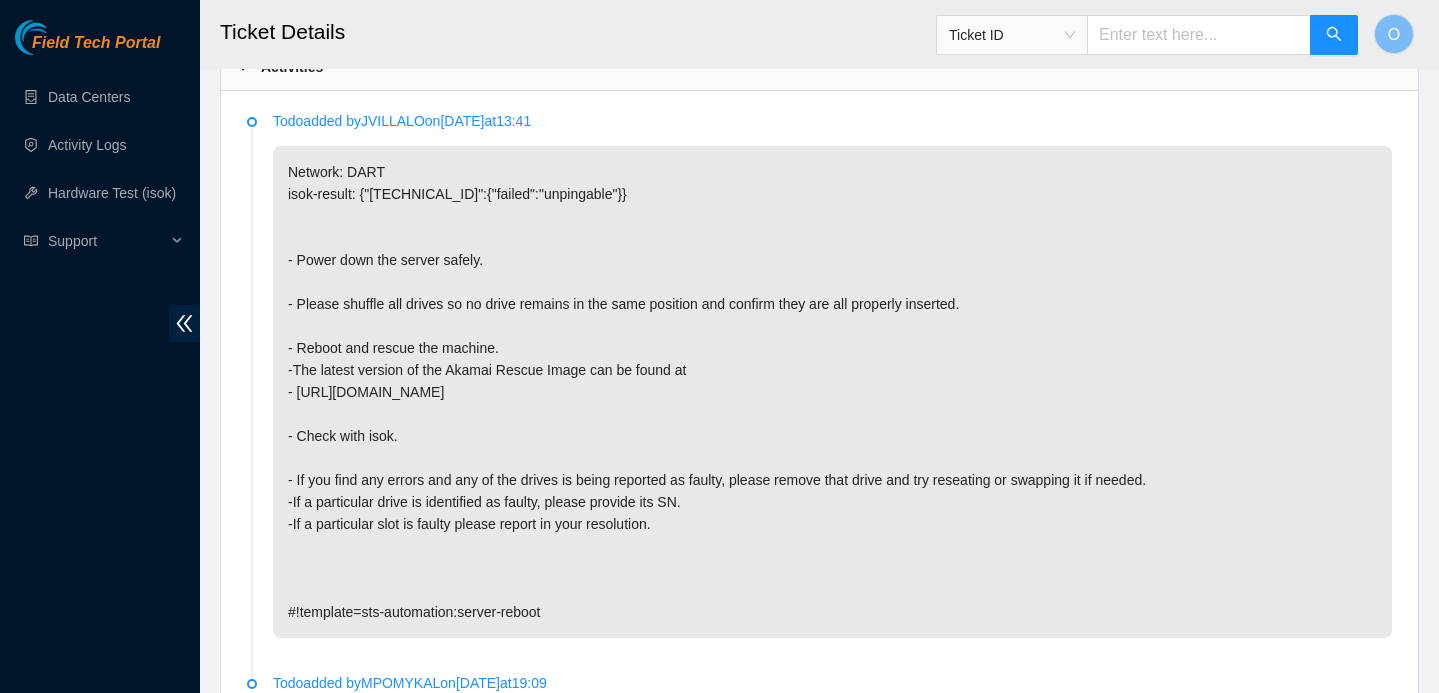 scroll, scrollTop: 996, scrollLeft: 0, axis: vertical 